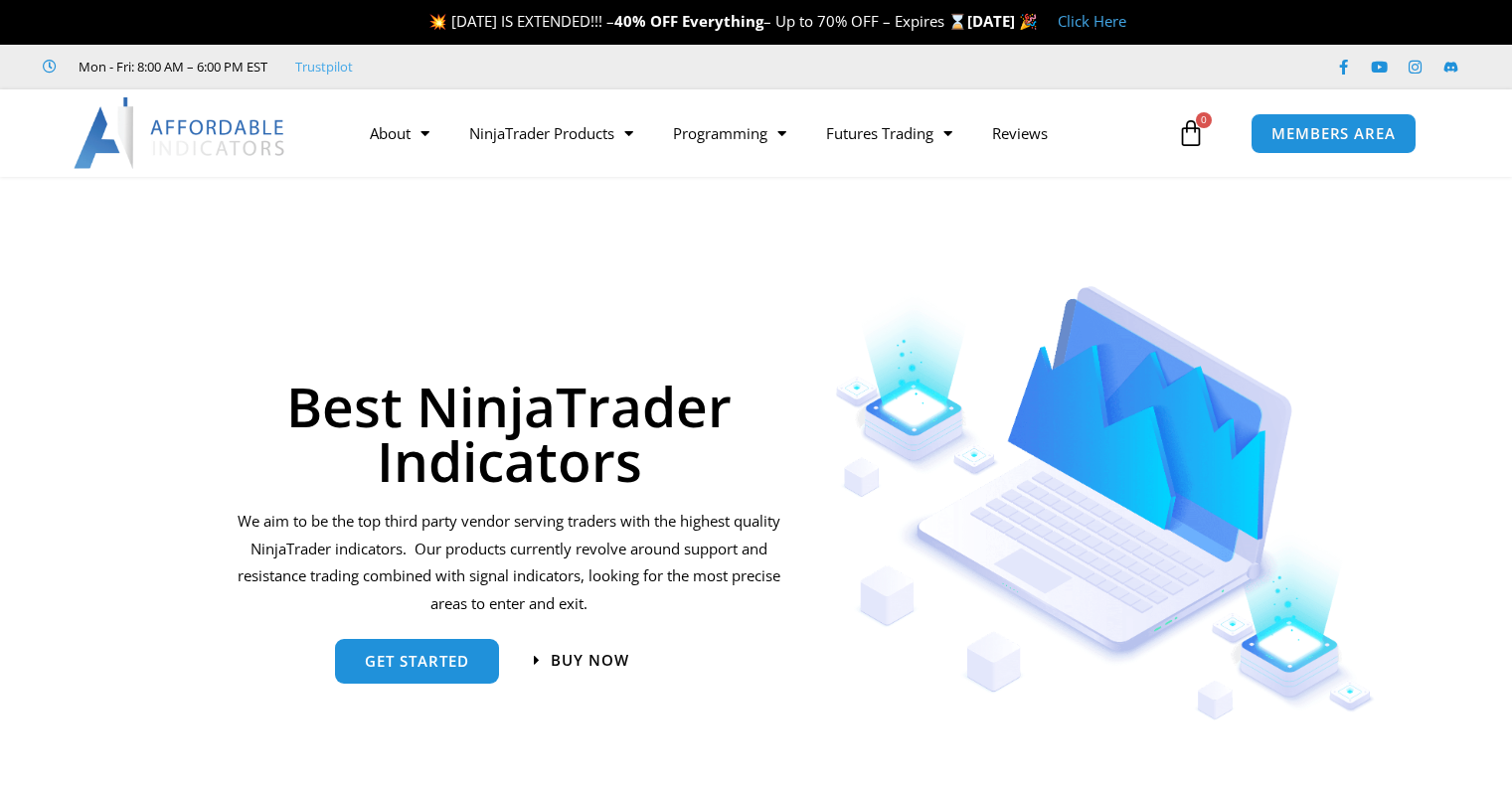 scroll, scrollTop: 0, scrollLeft: 0, axis: both 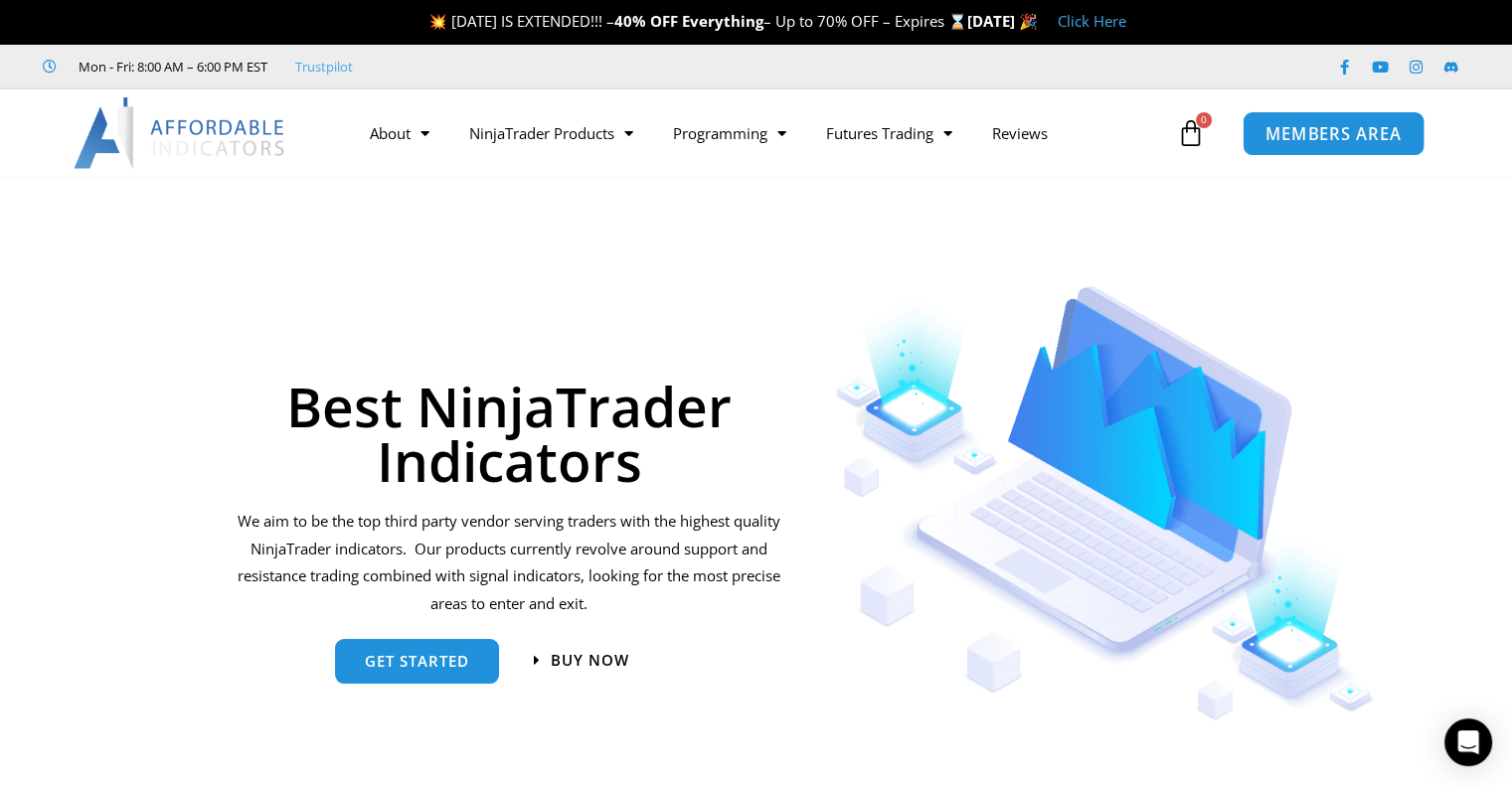 click on "MEMBERS AREA" at bounding box center [1333, 132] 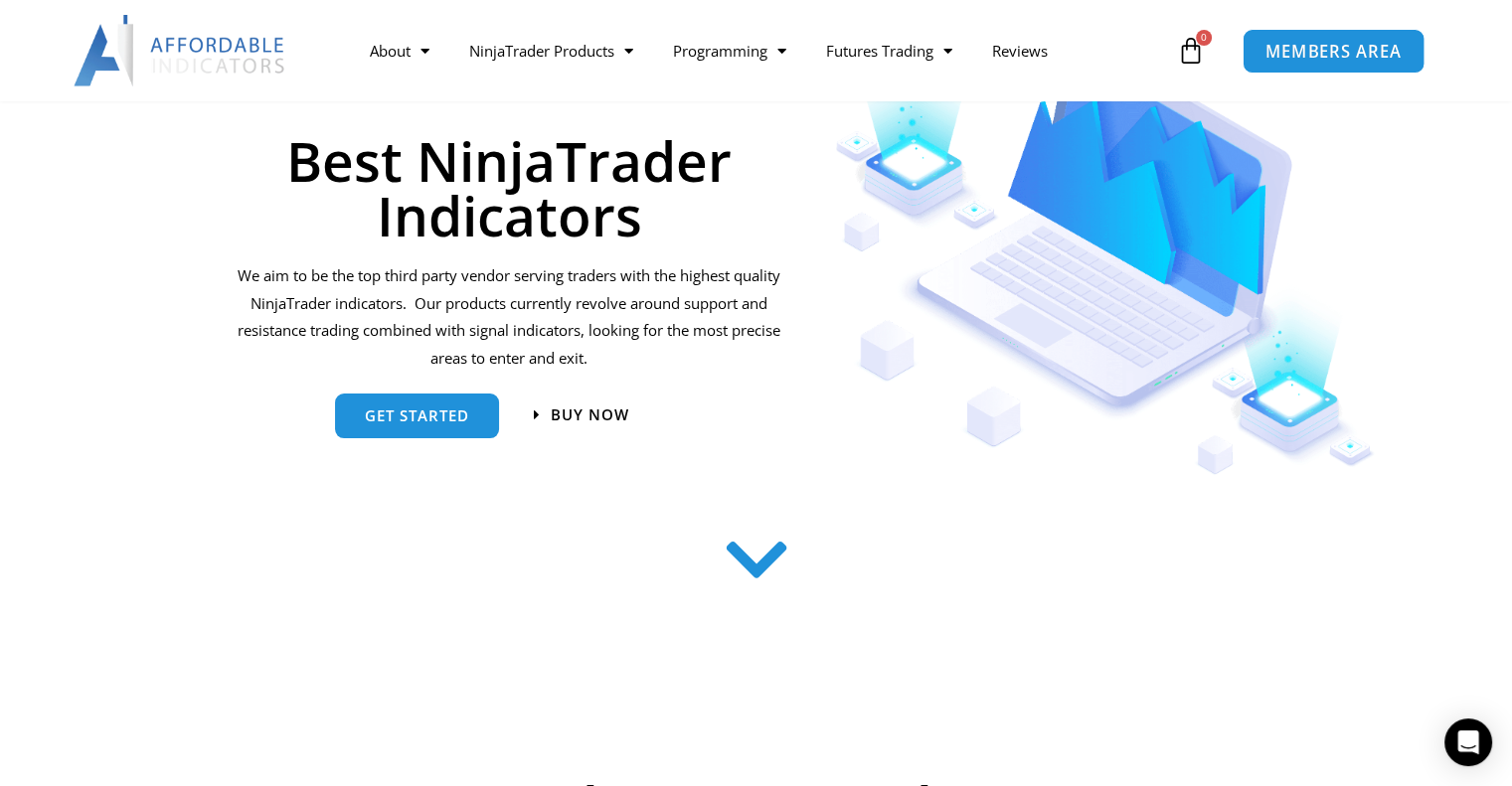 scroll, scrollTop: 0, scrollLeft: 0, axis: both 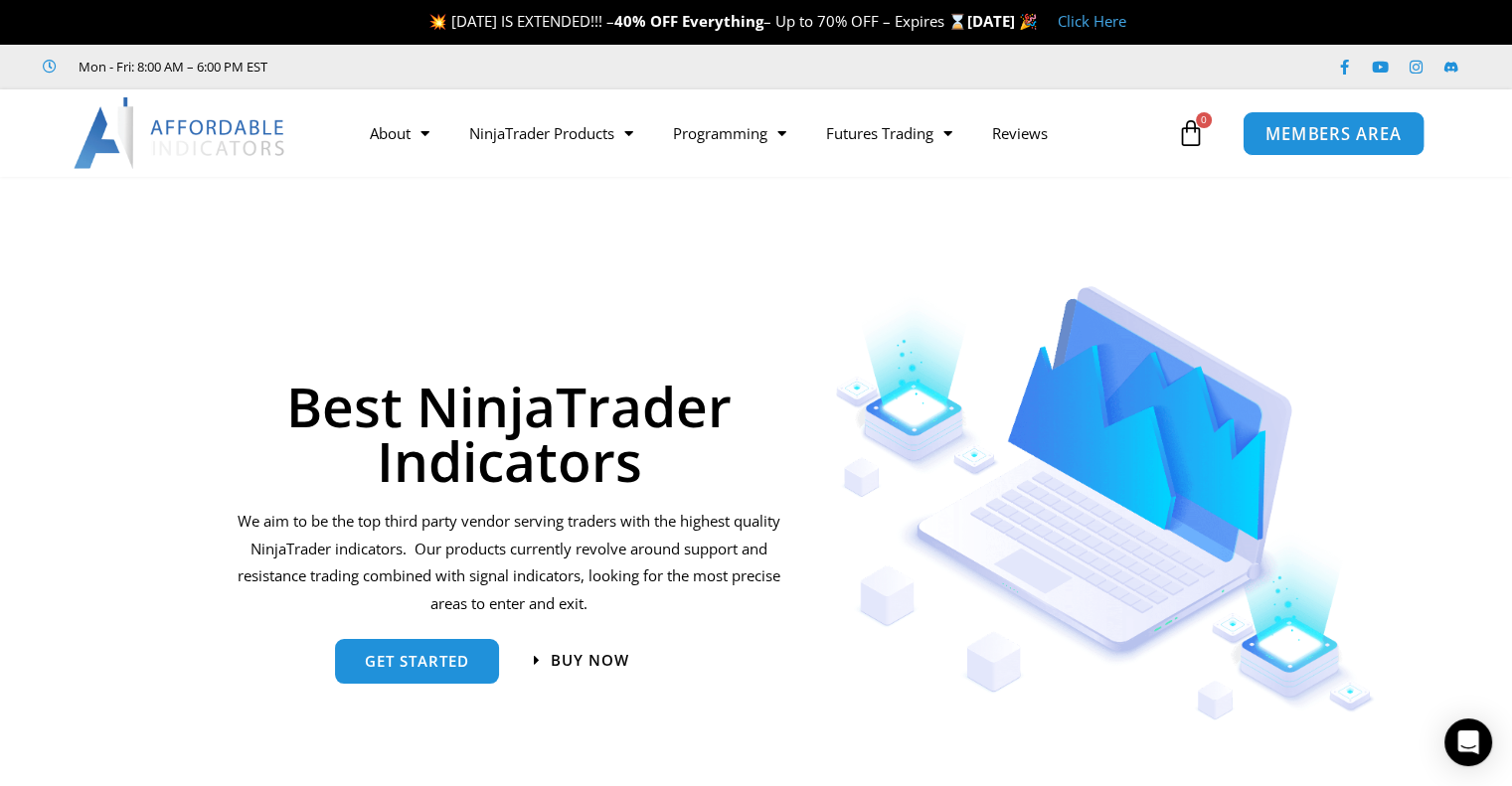 click on "MEMBERS AREA" at bounding box center [1333, 133] 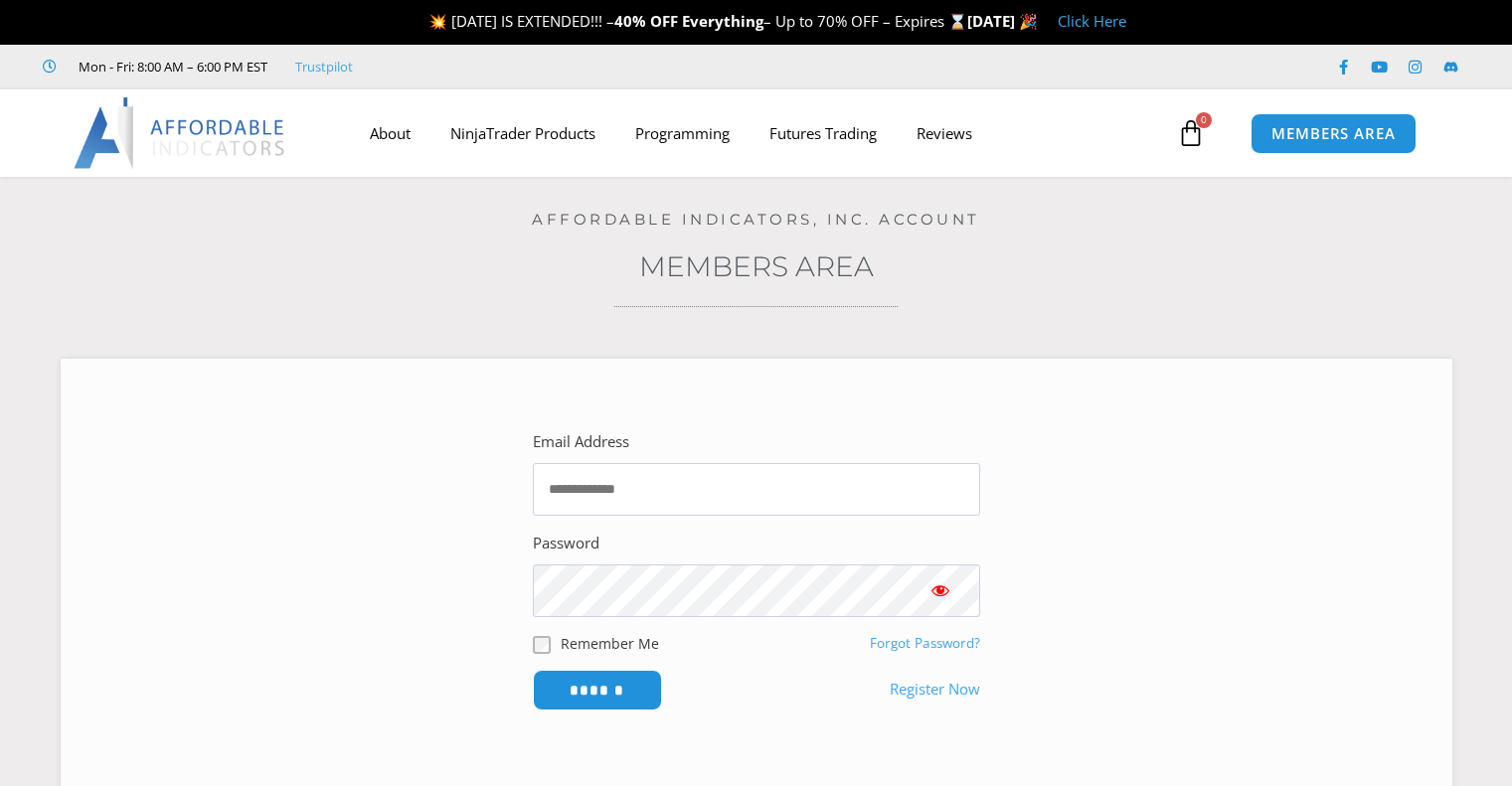 scroll, scrollTop: 0, scrollLeft: 0, axis: both 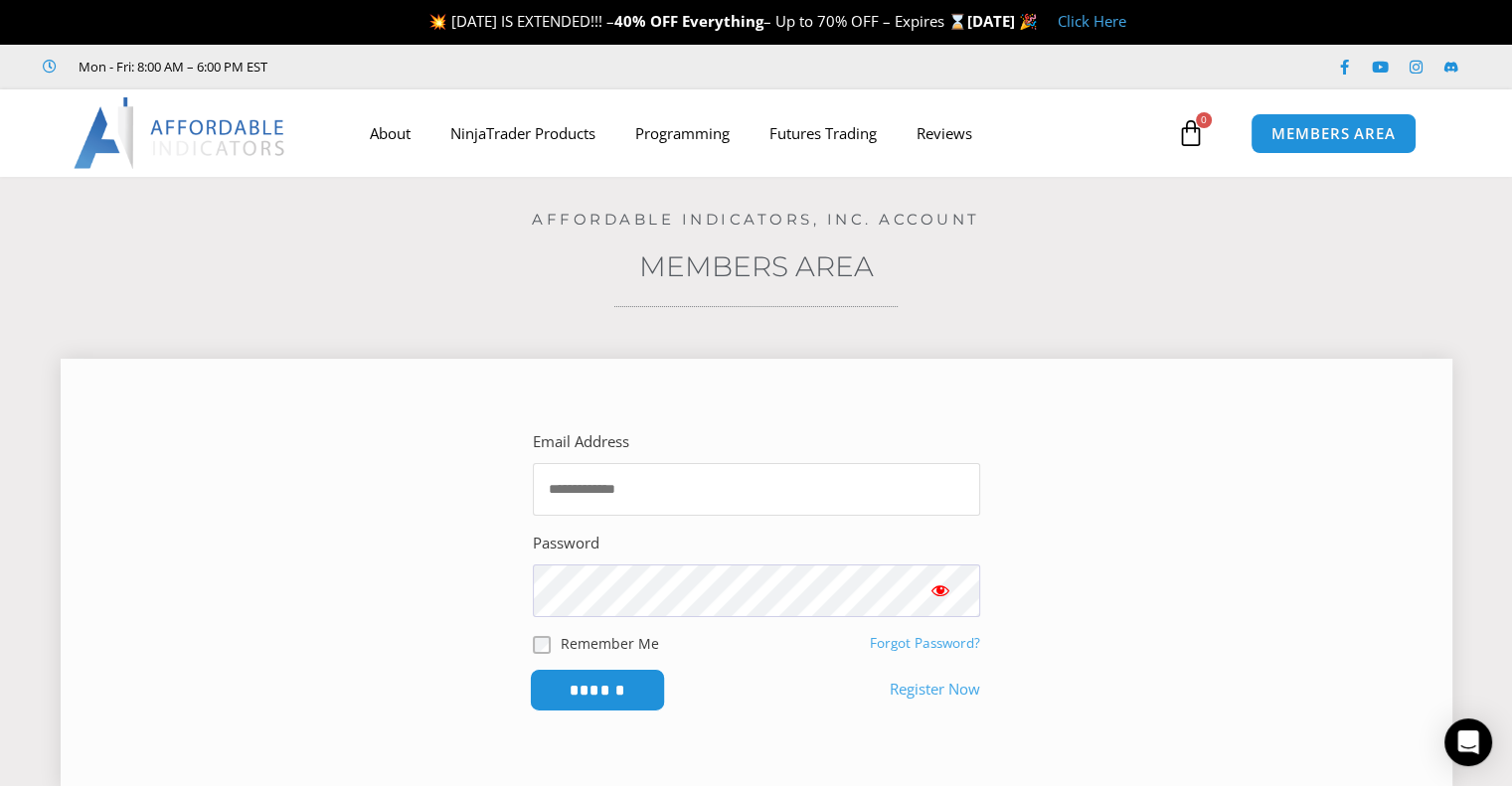 type on "**********" 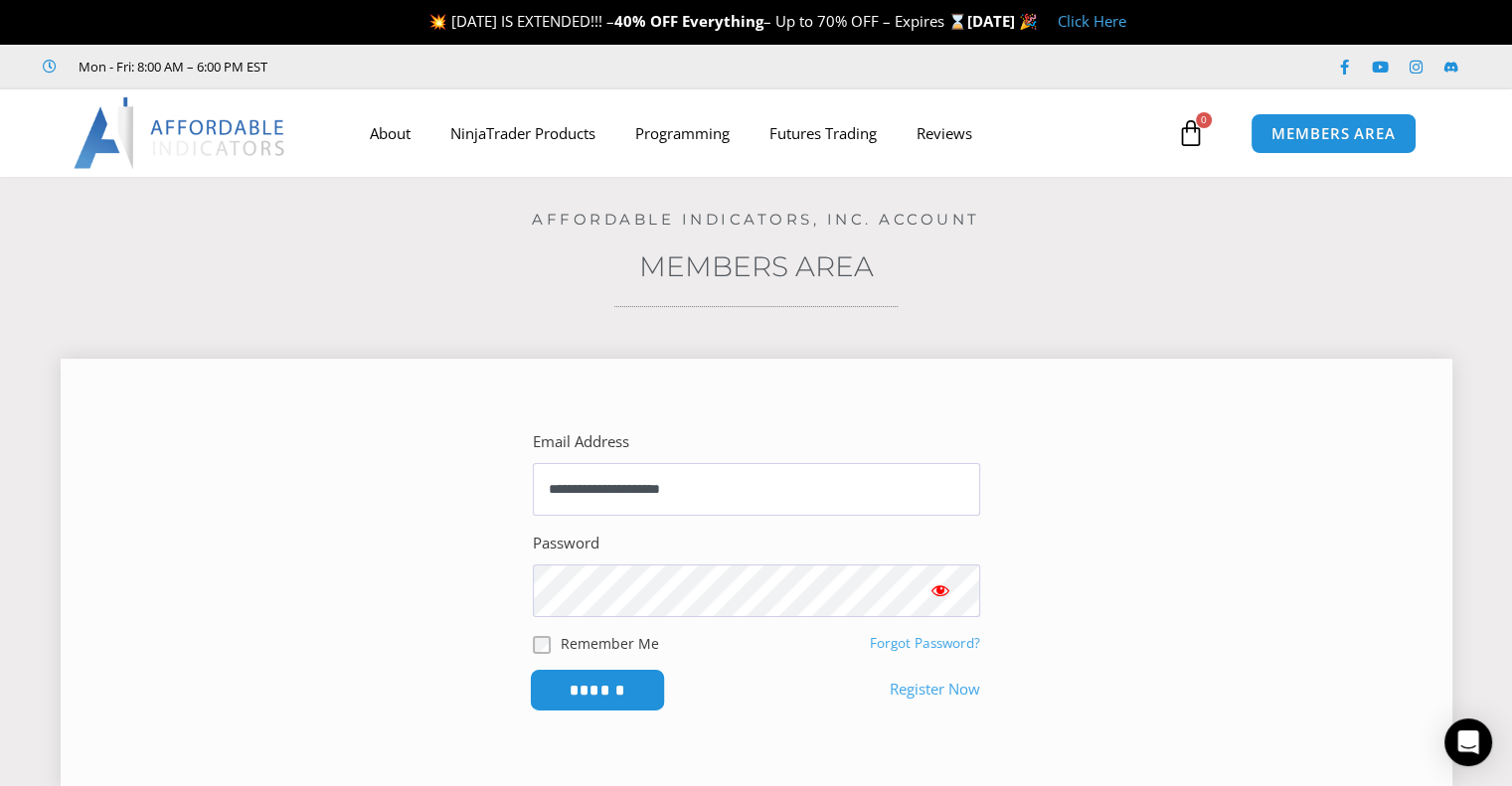 click on "******" at bounding box center (596, 690) 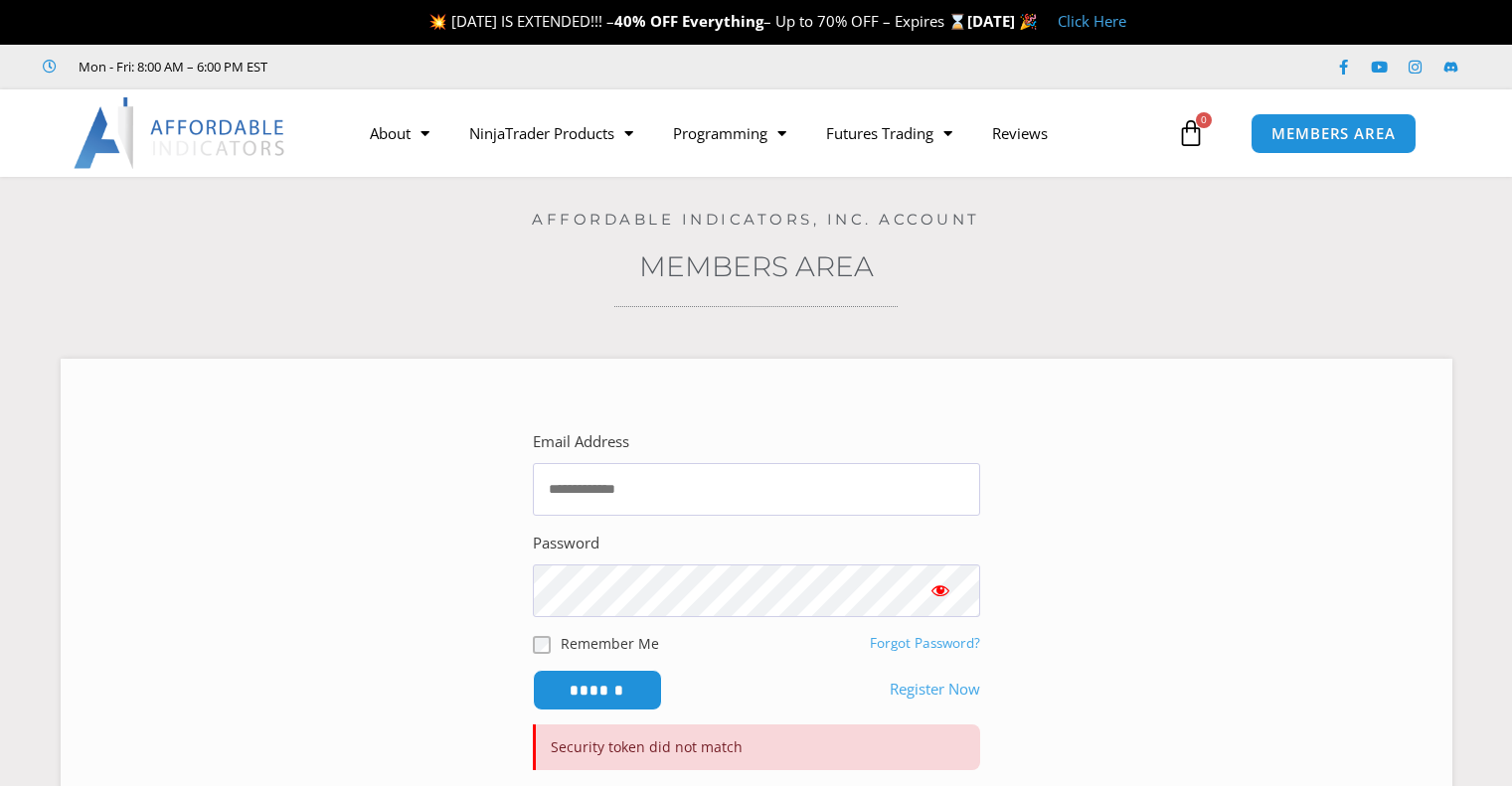 scroll, scrollTop: 0, scrollLeft: 0, axis: both 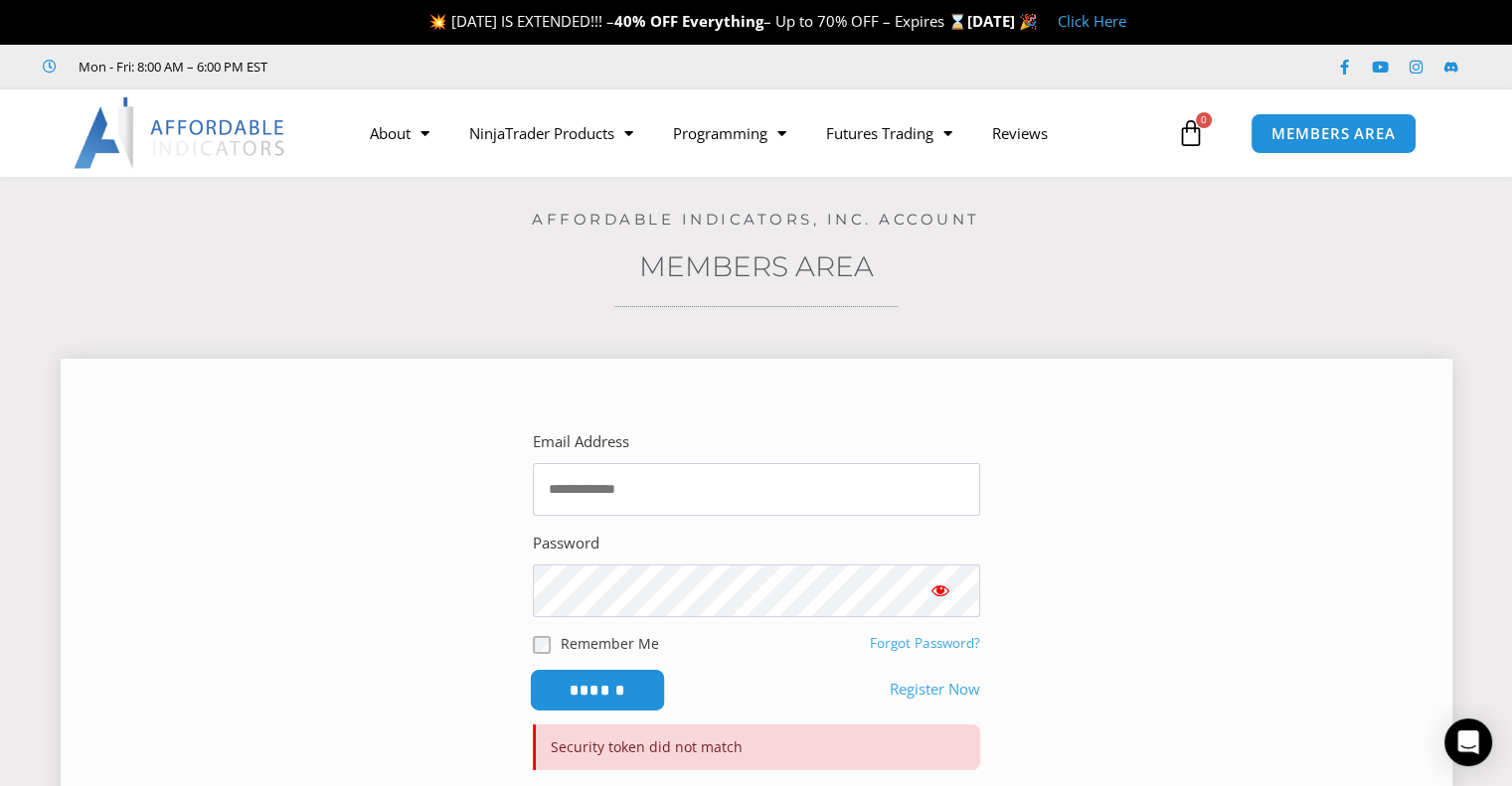 type on "**********" 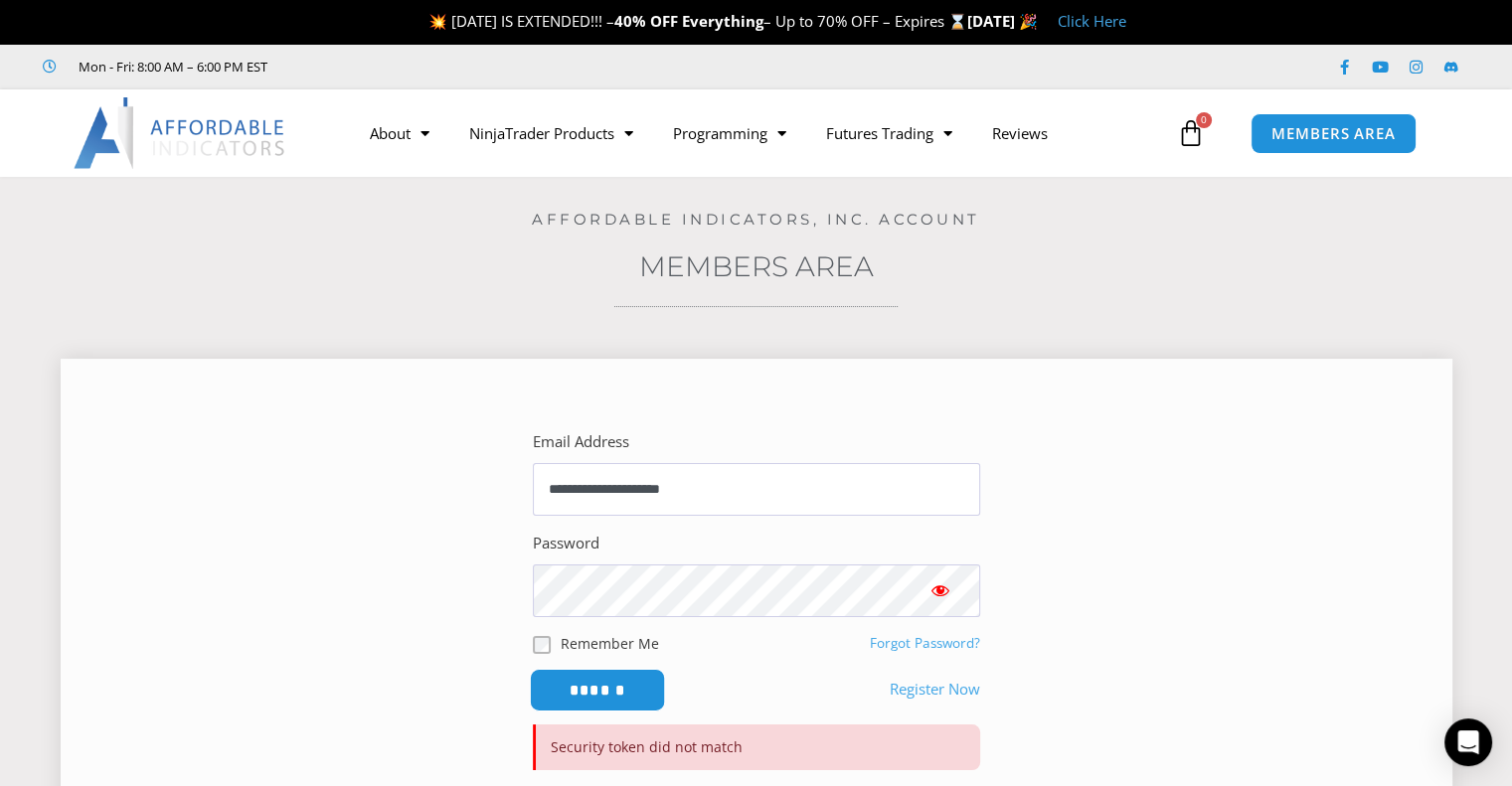 click on "******" at bounding box center (596, 690) 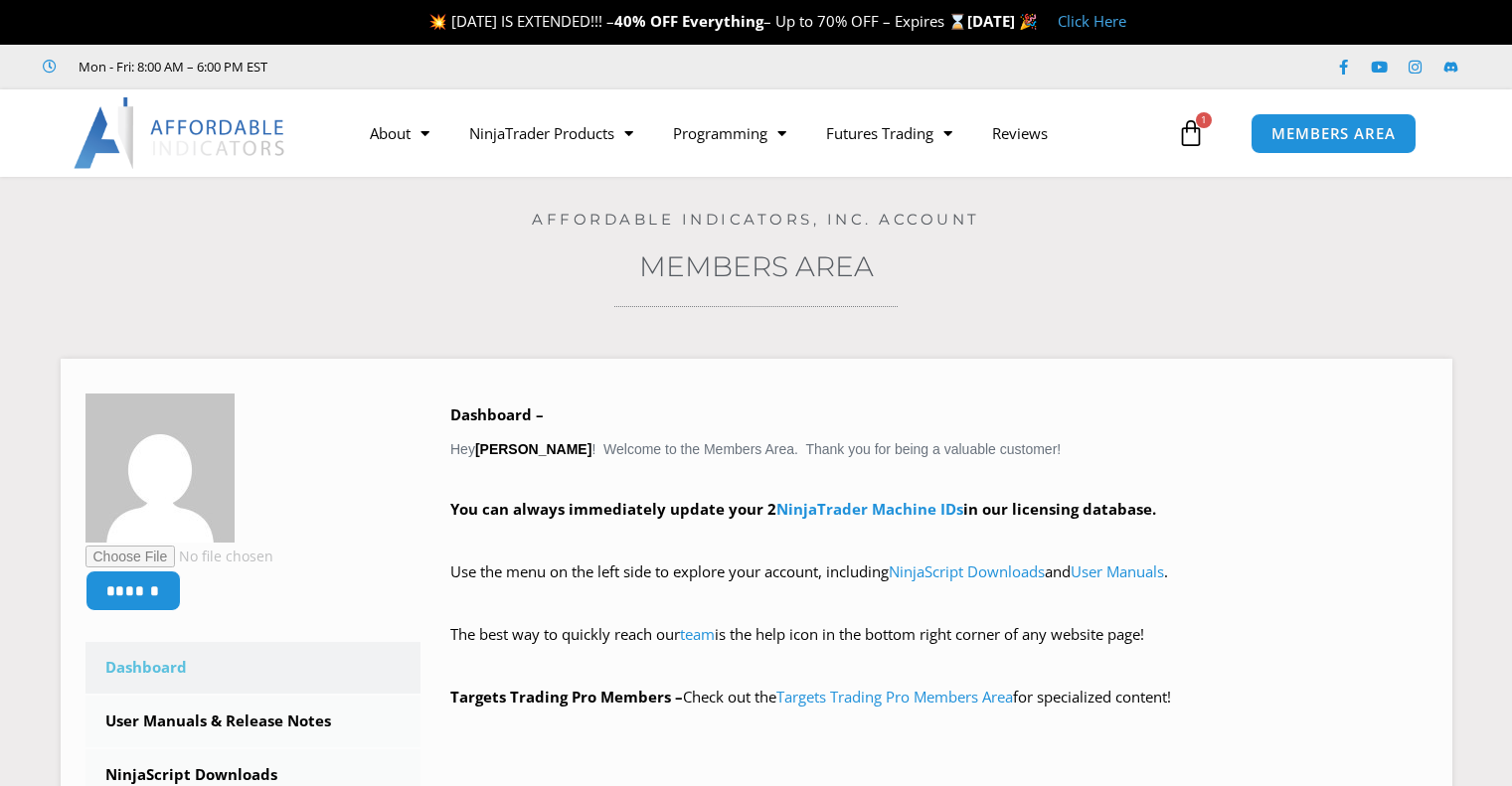 scroll, scrollTop: 0, scrollLeft: 0, axis: both 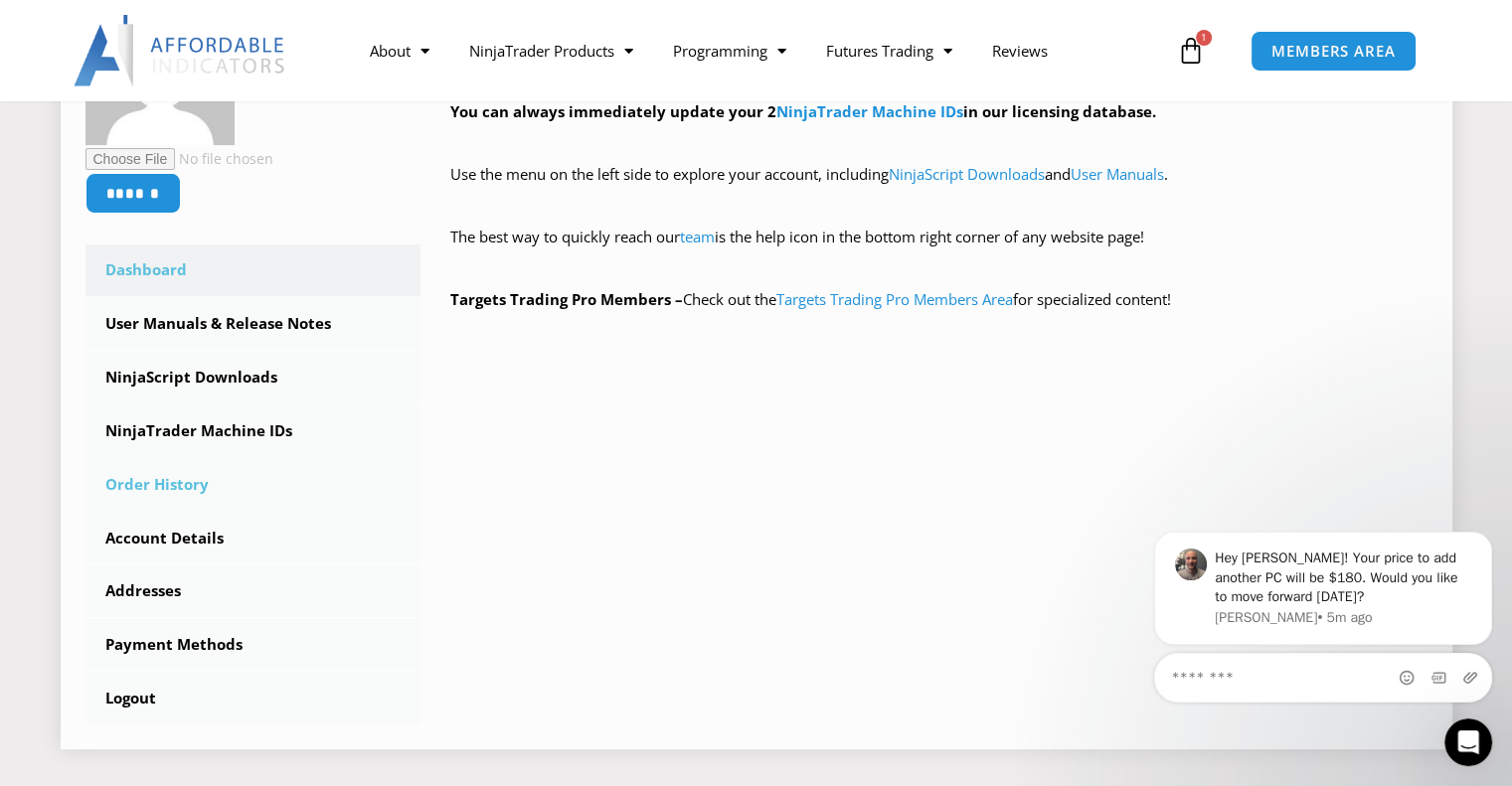 click on "Order History" at bounding box center (253, 485) 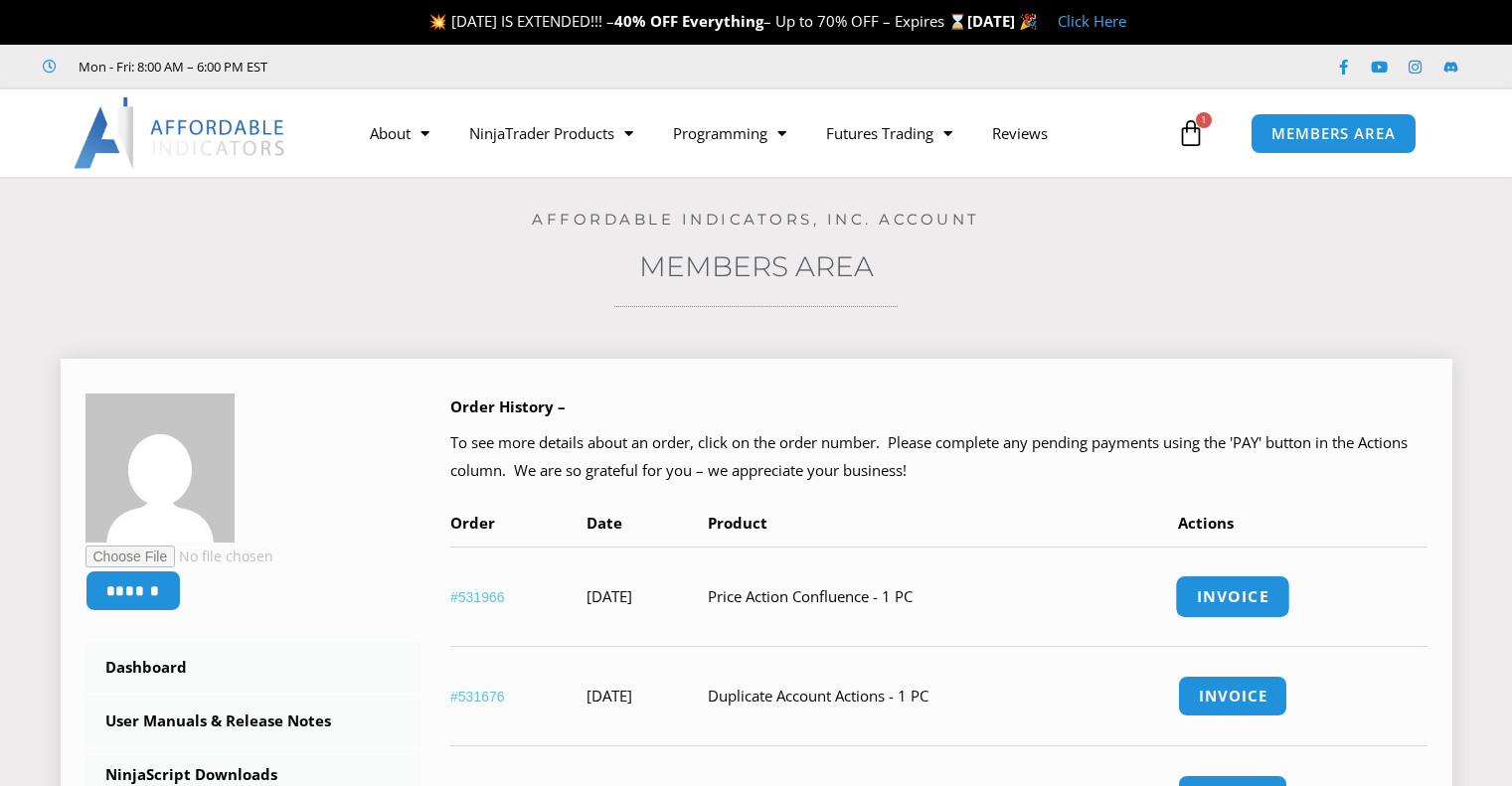 scroll, scrollTop: 0, scrollLeft: 0, axis: both 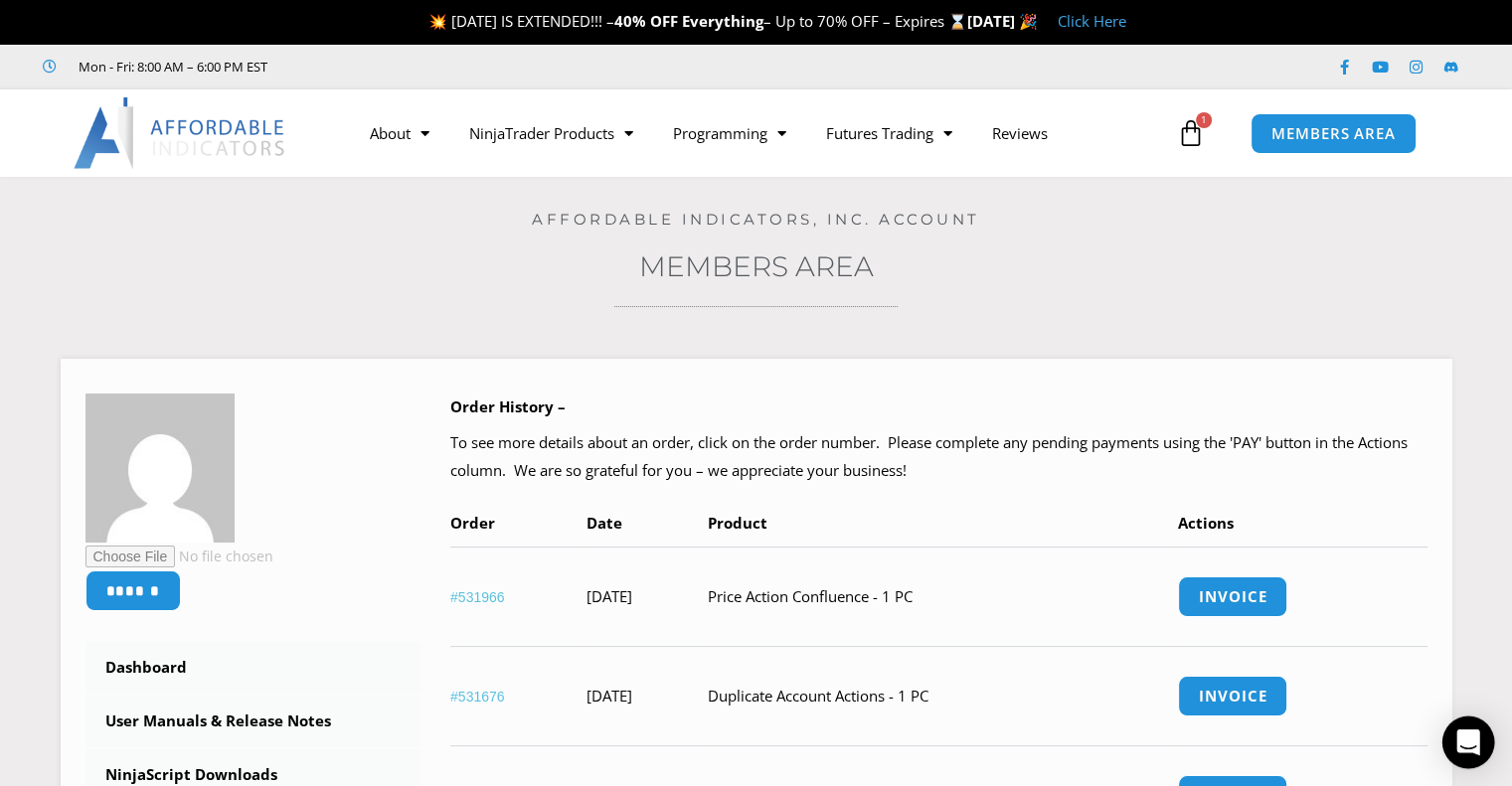 click 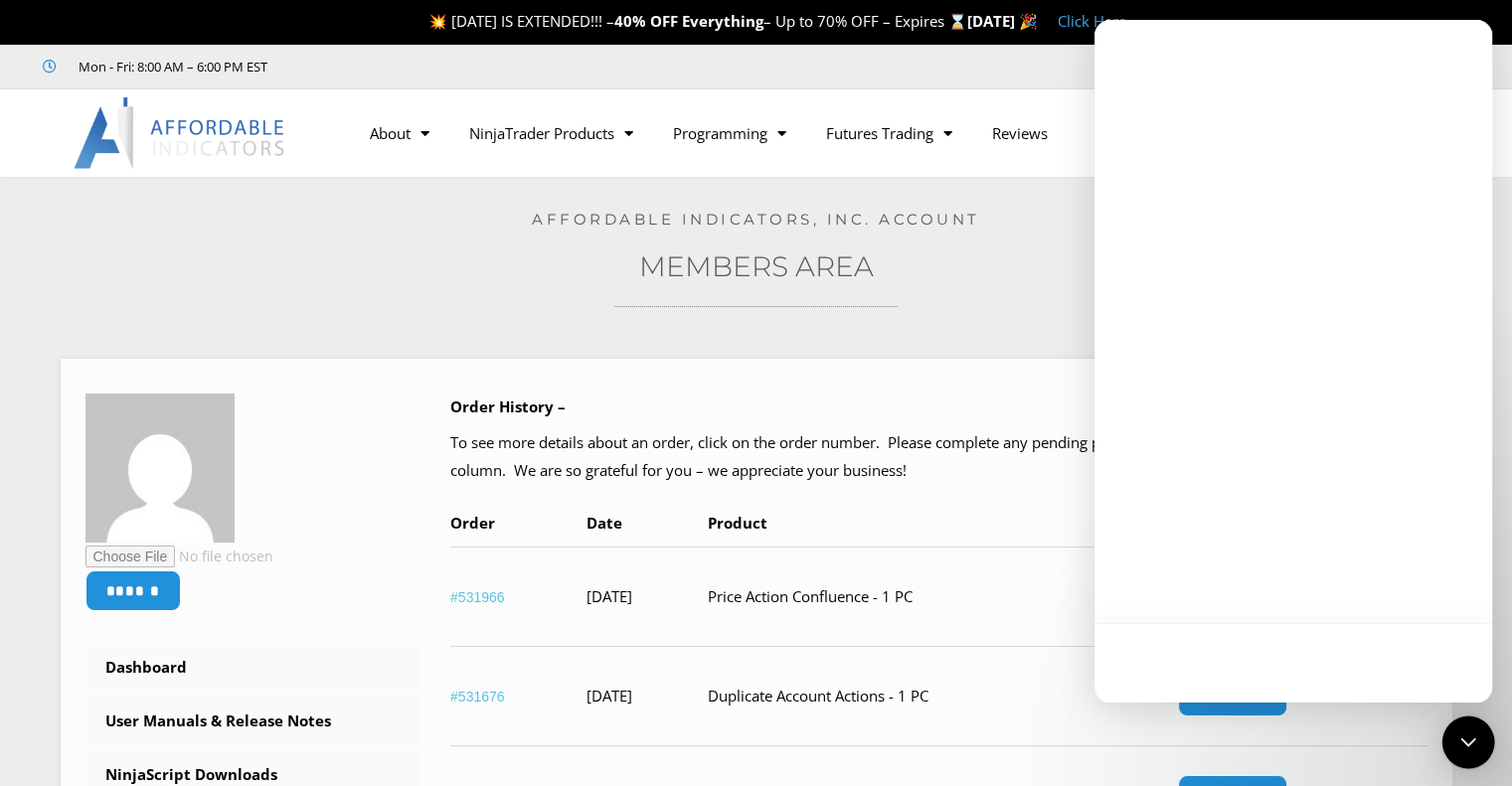 scroll, scrollTop: 0, scrollLeft: 0, axis: both 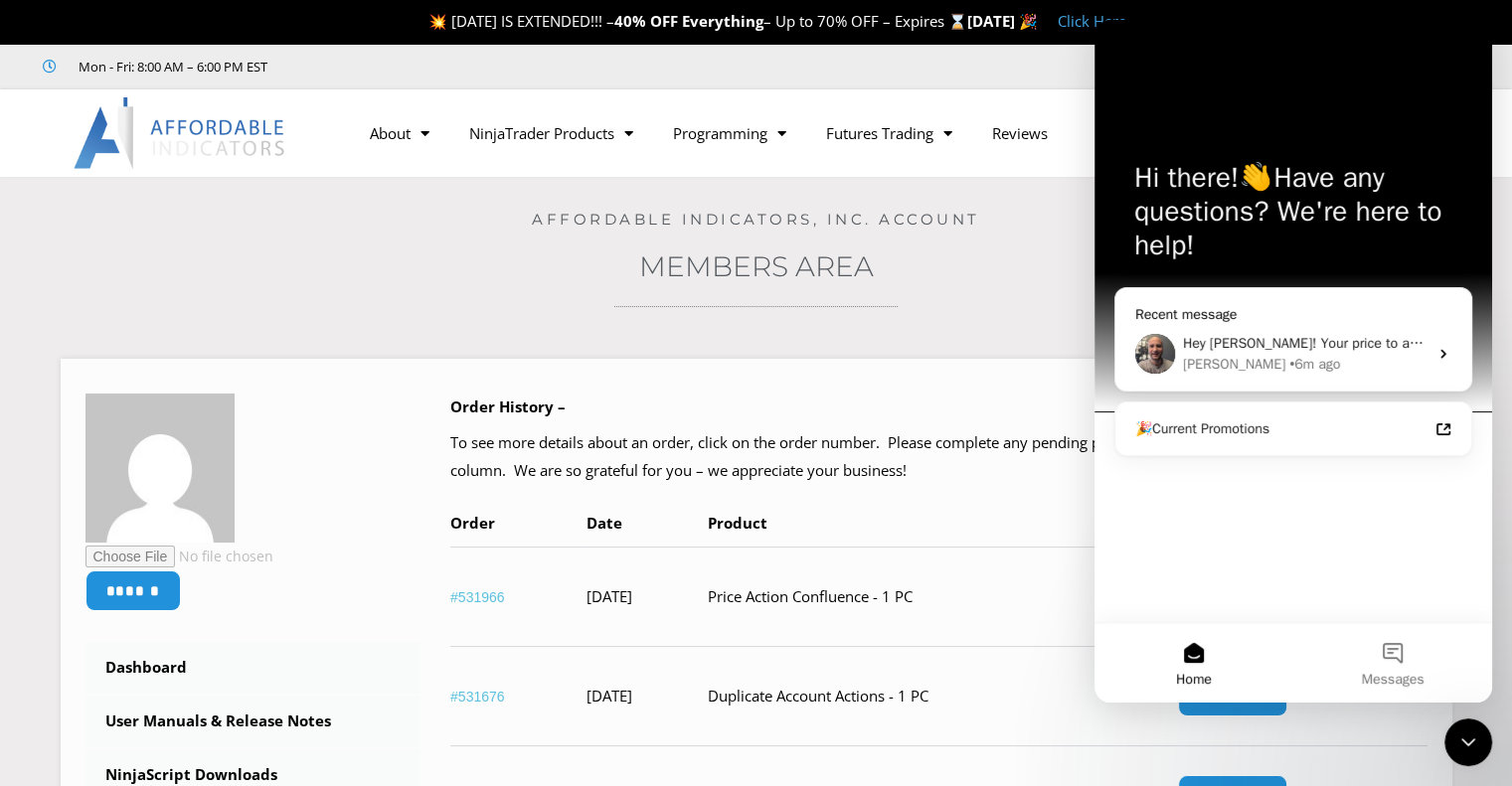 click on "Hey [PERSON_NAME]! Your price to add another PC will be $180. Would you like to move forward [DATE]?" at bounding box center [1504, 343] 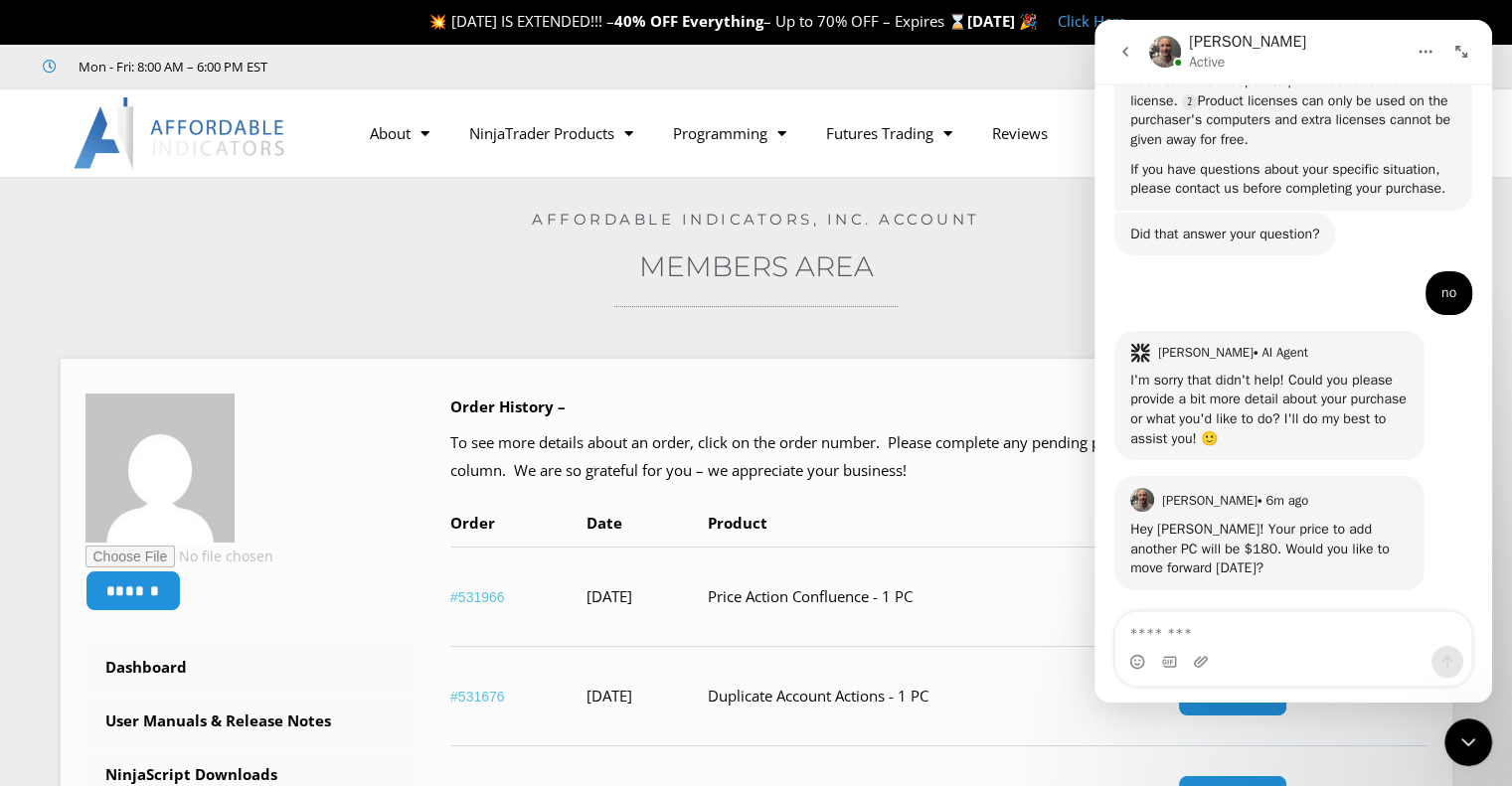 scroll, scrollTop: 721, scrollLeft: 0, axis: vertical 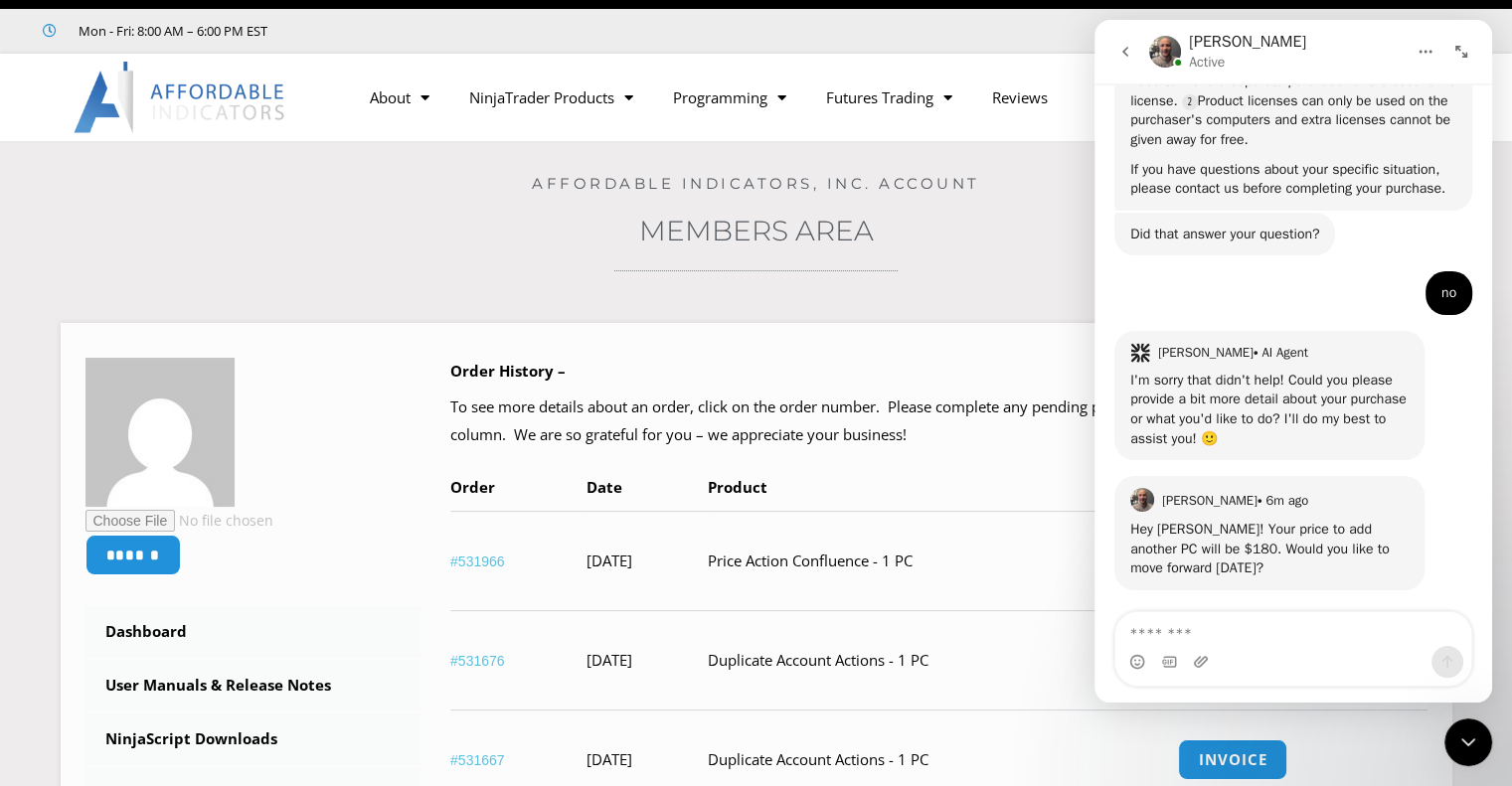 click at bounding box center (1293, 629) 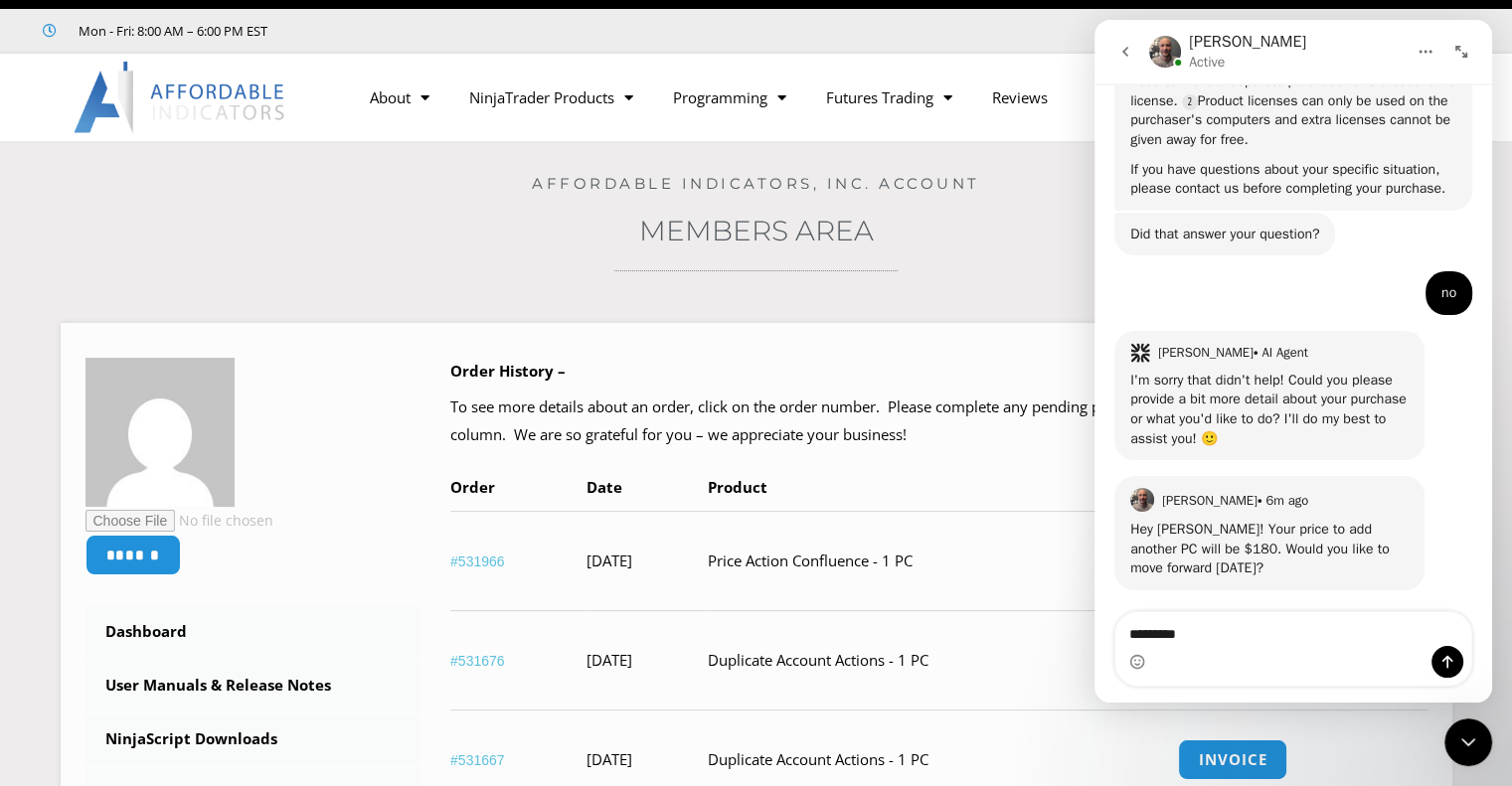 type on "**********" 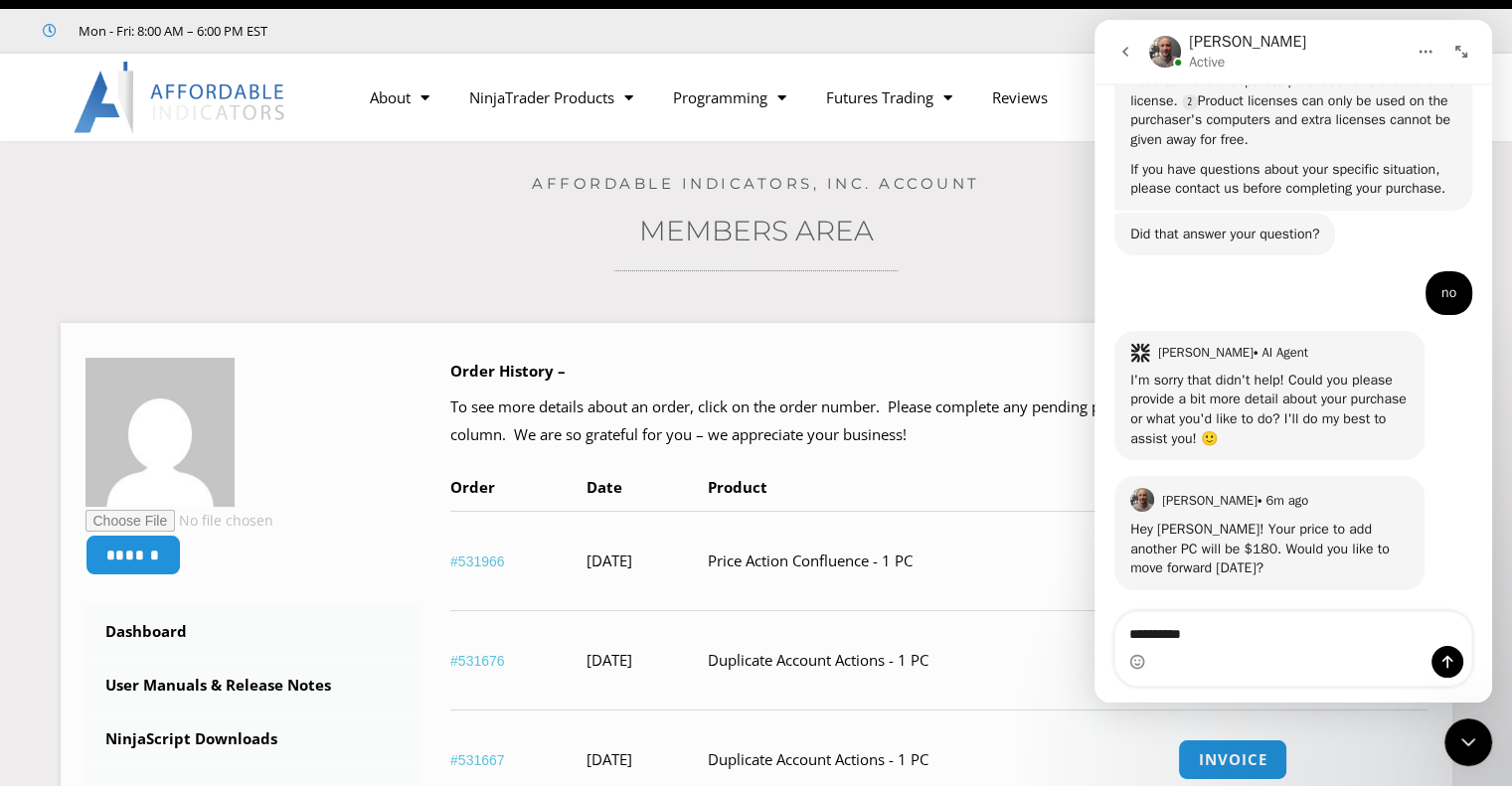 type 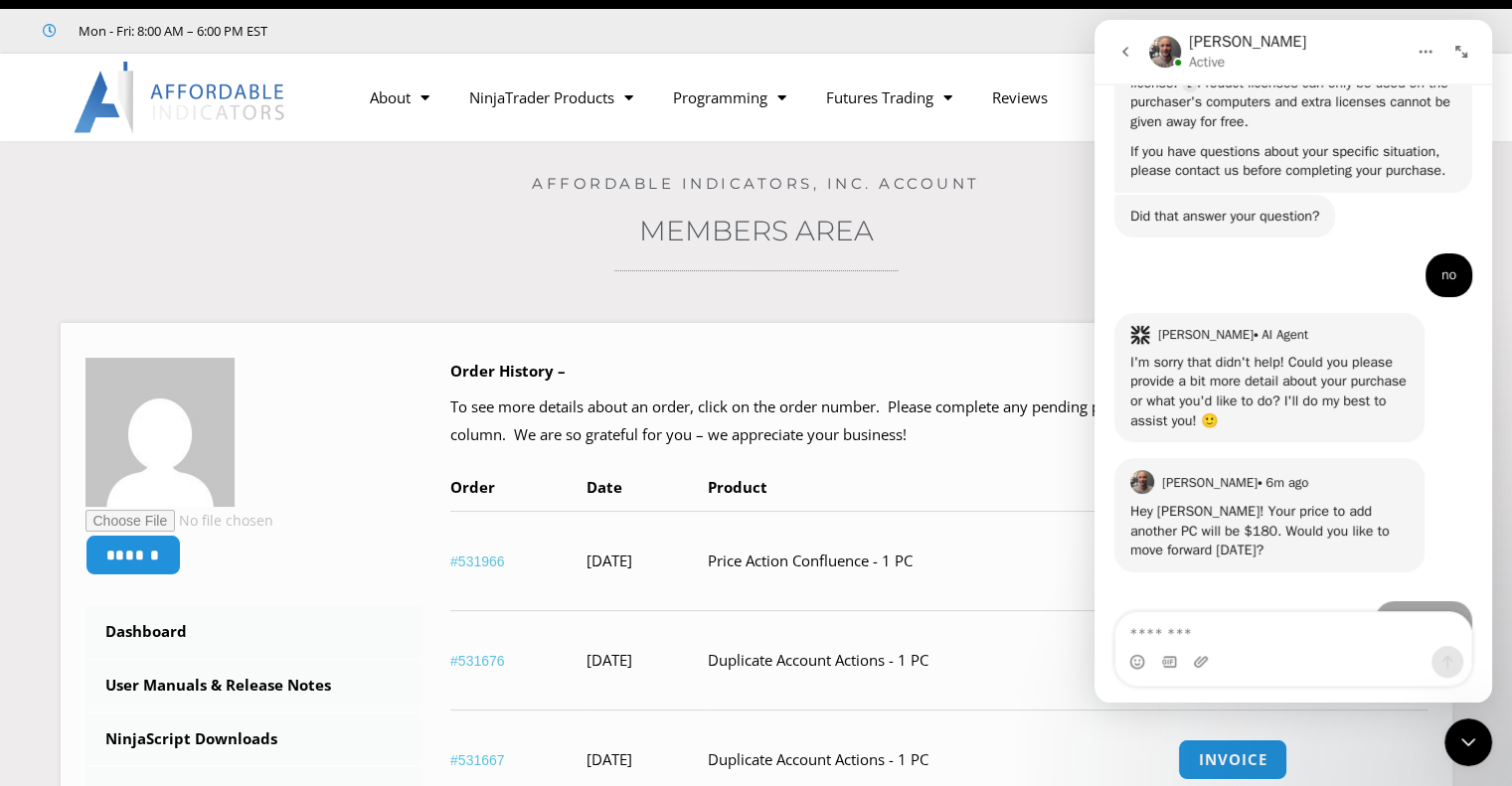 scroll, scrollTop: 781, scrollLeft: 0, axis: vertical 